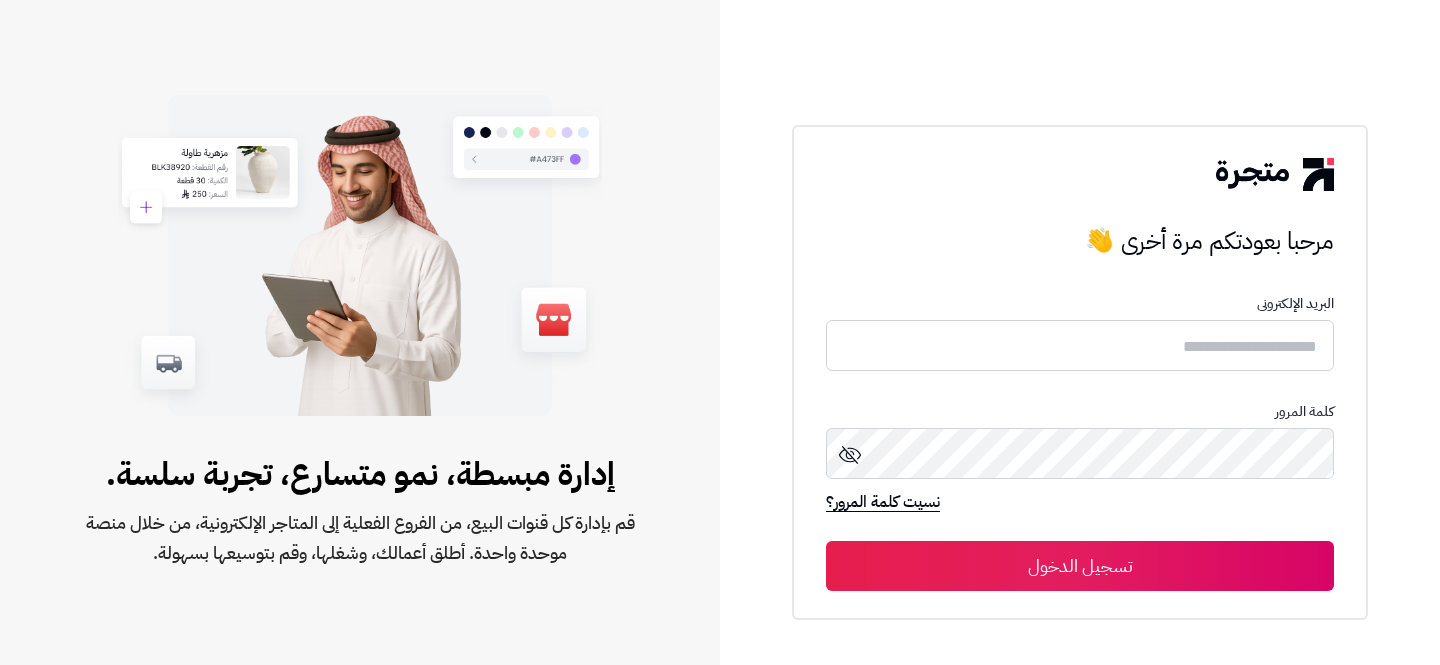 scroll, scrollTop: 0, scrollLeft: 0, axis: both 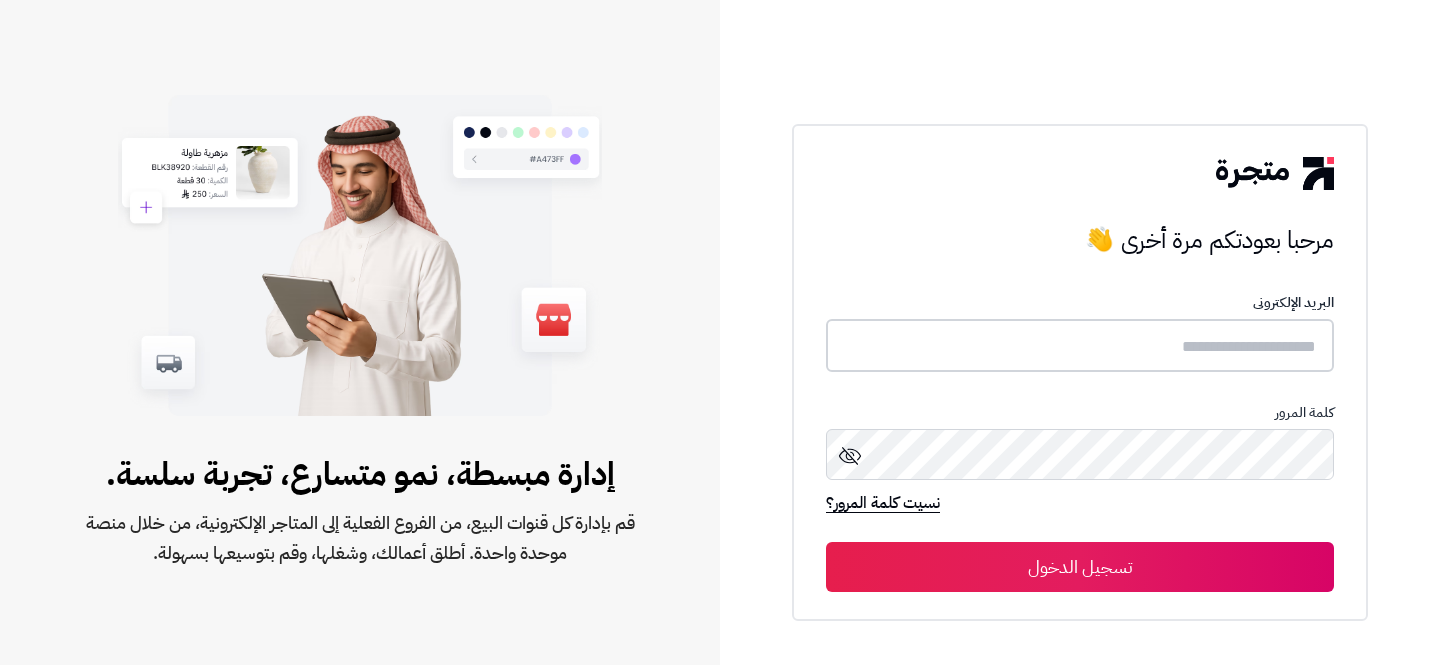 click at bounding box center (1080, 345) 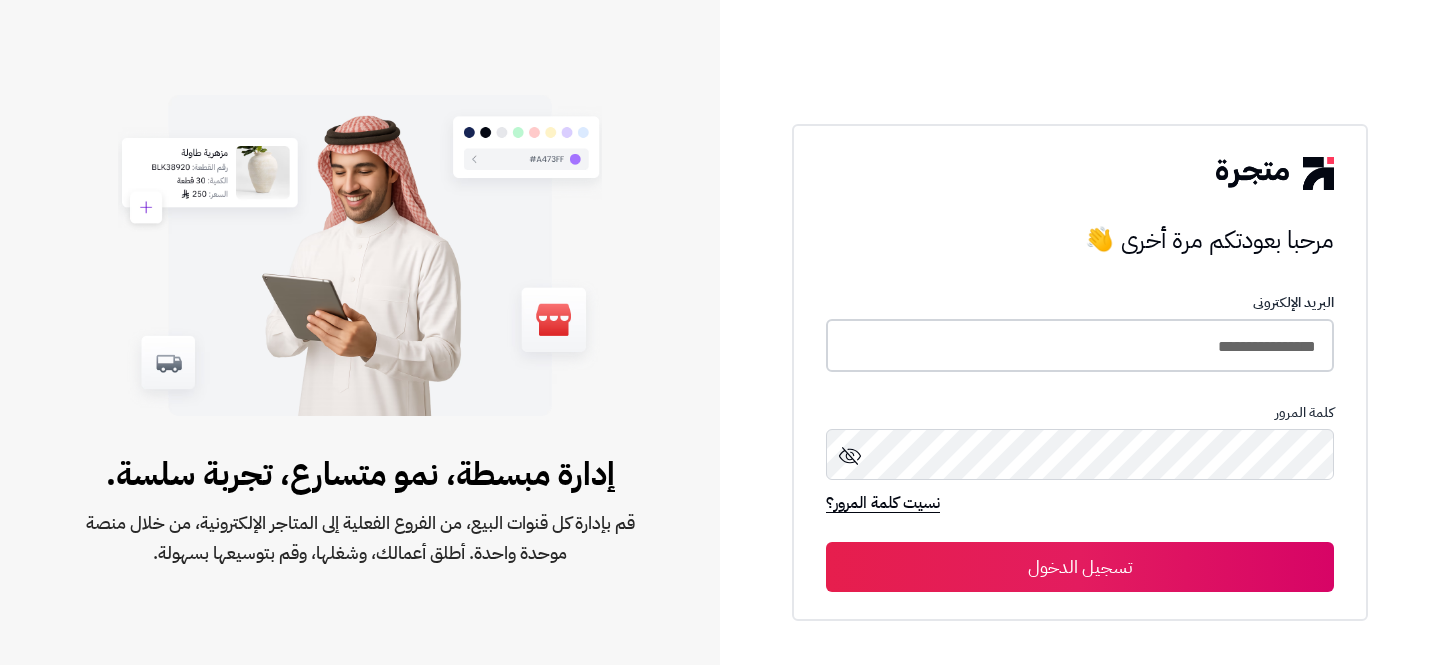 type on "**********" 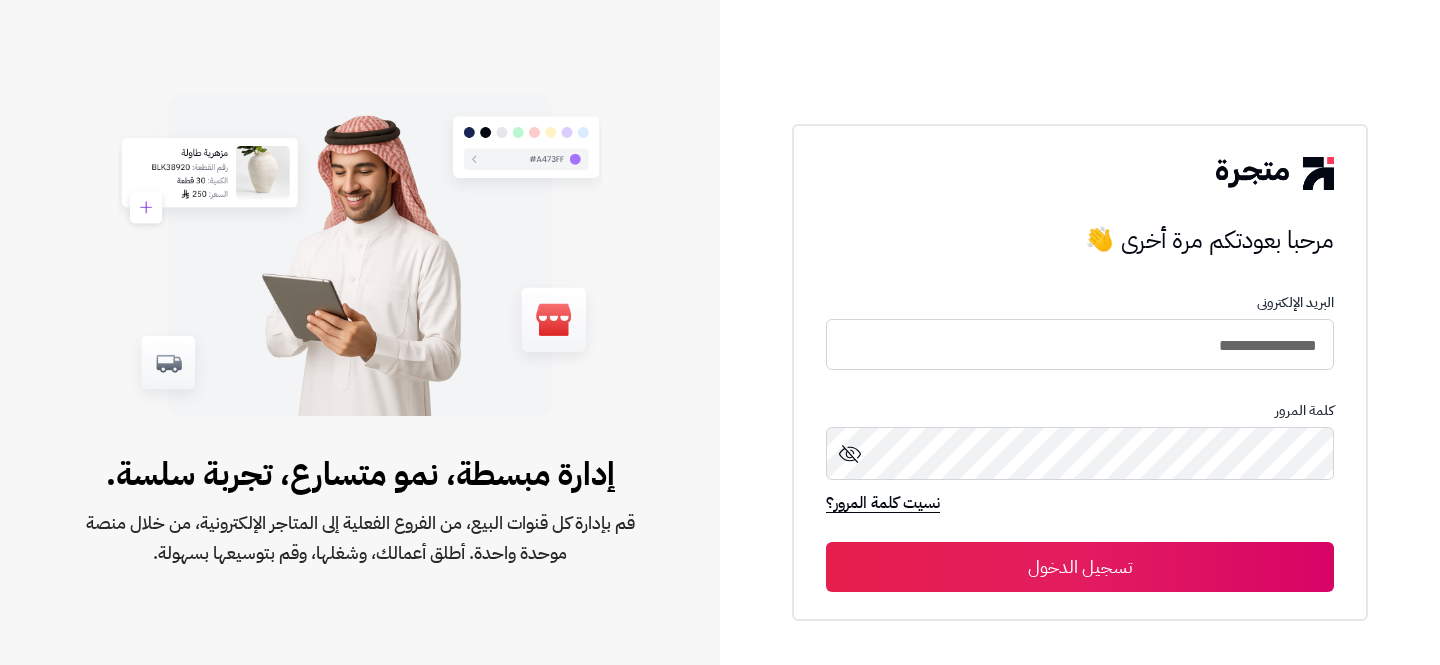 click on "تسجيل الدخول" at bounding box center (1080, 567) 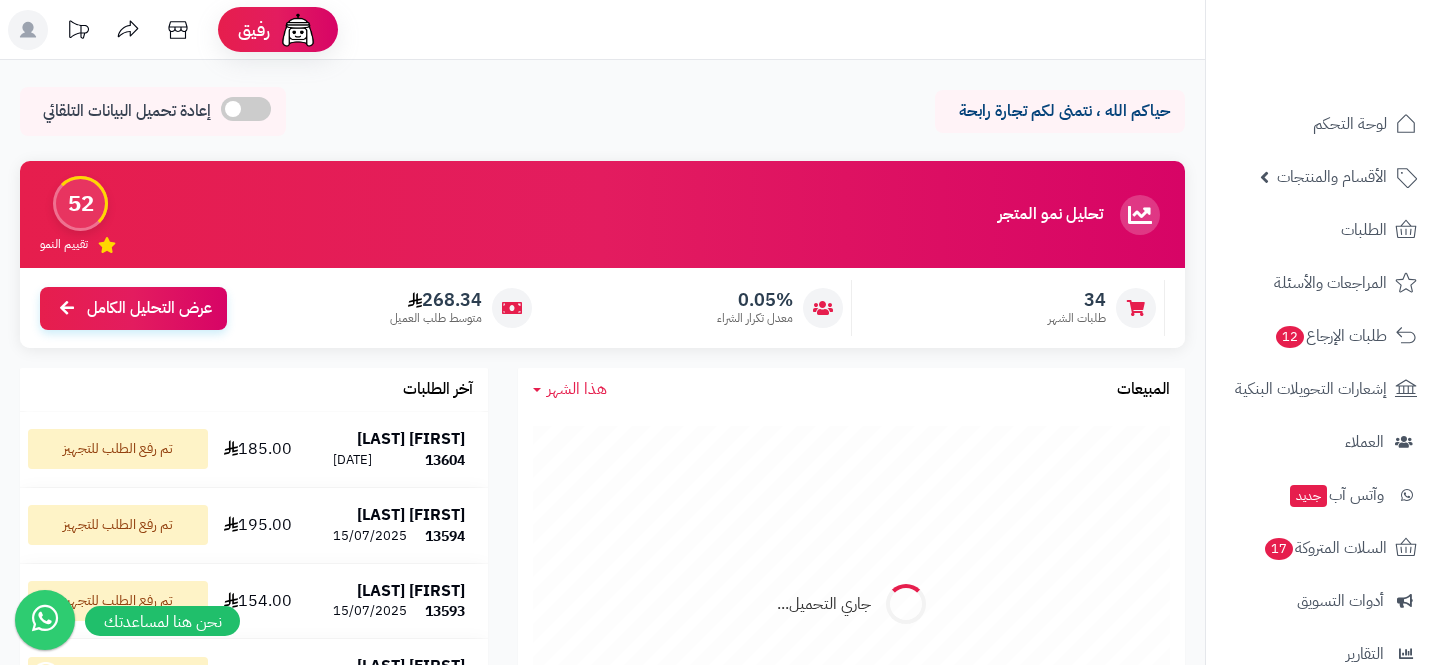 scroll, scrollTop: 0, scrollLeft: 0, axis: both 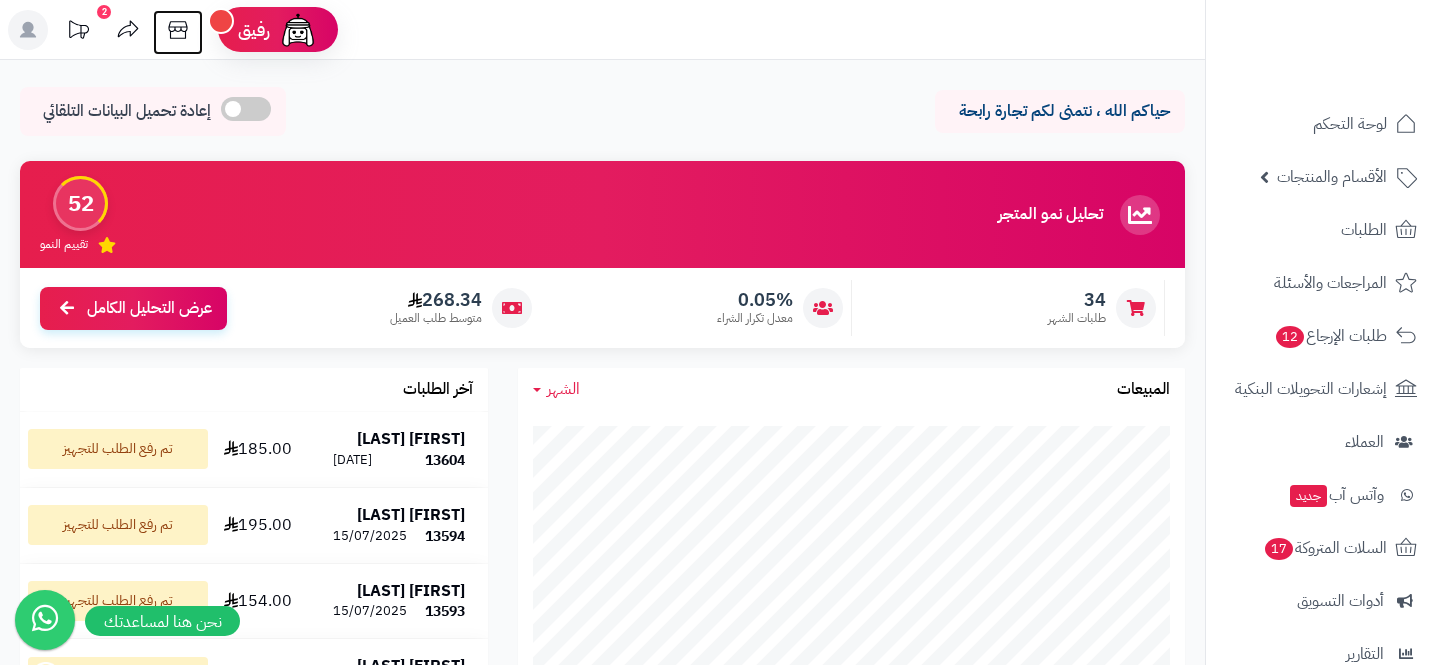 click 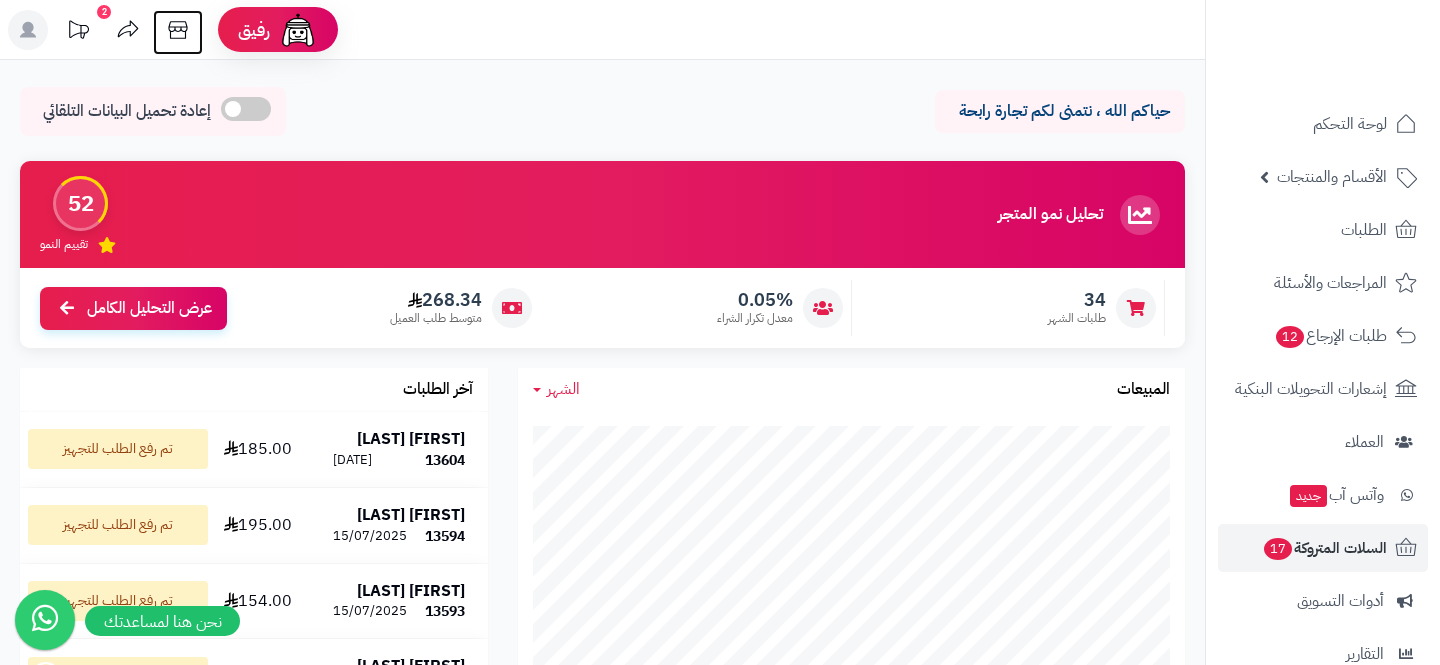 scroll, scrollTop: 250, scrollLeft: 0, axis: vertical 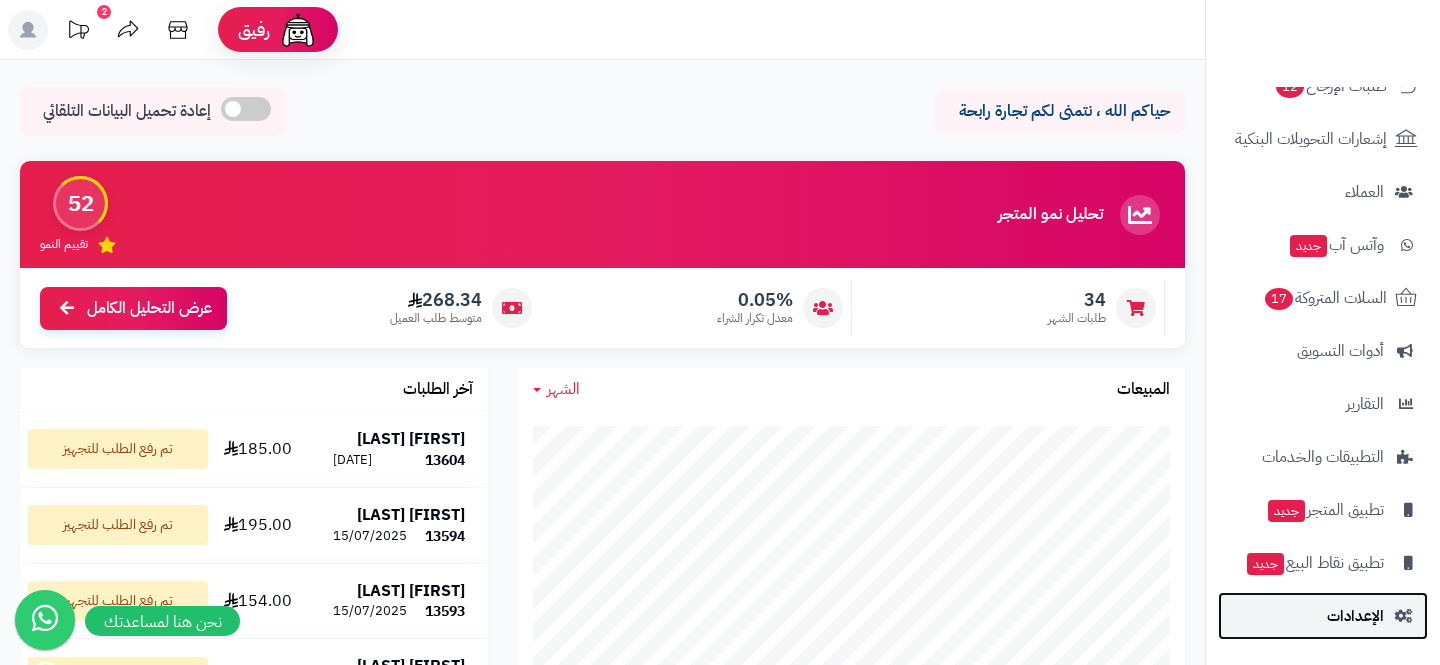 click on "الإعدادات" at bounding box center [1355, 616] 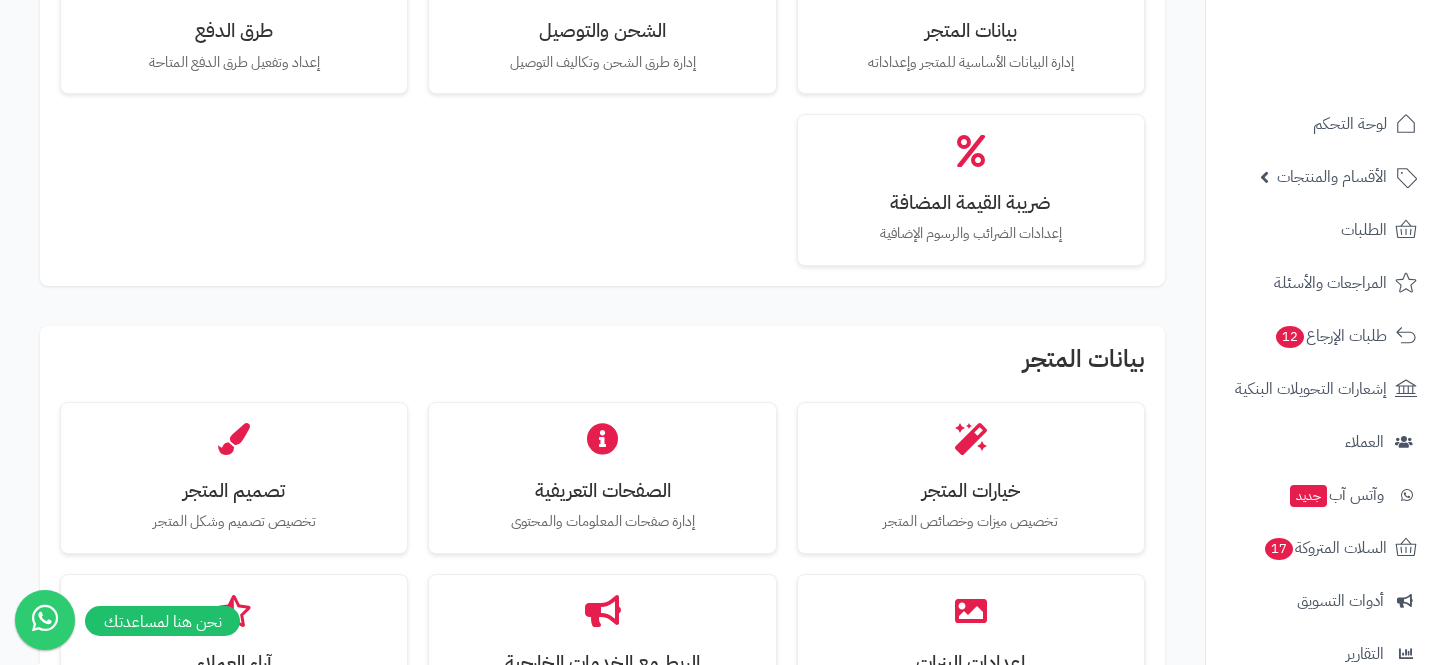 scroll, scrollTop: 262, scrollLeft: 0, axis: vertical 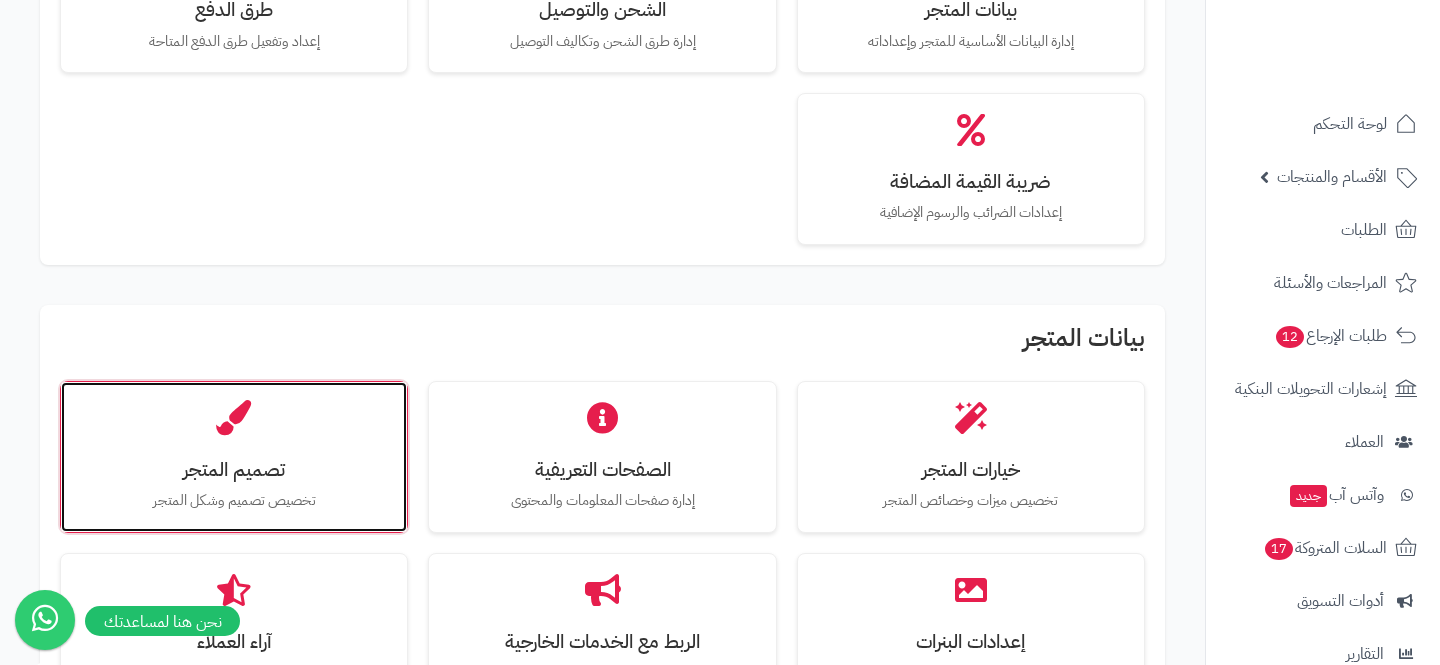 click on "تصميم المتجر تخصيص تصميم وشكل المتجر" at bounding box center (234, 457) 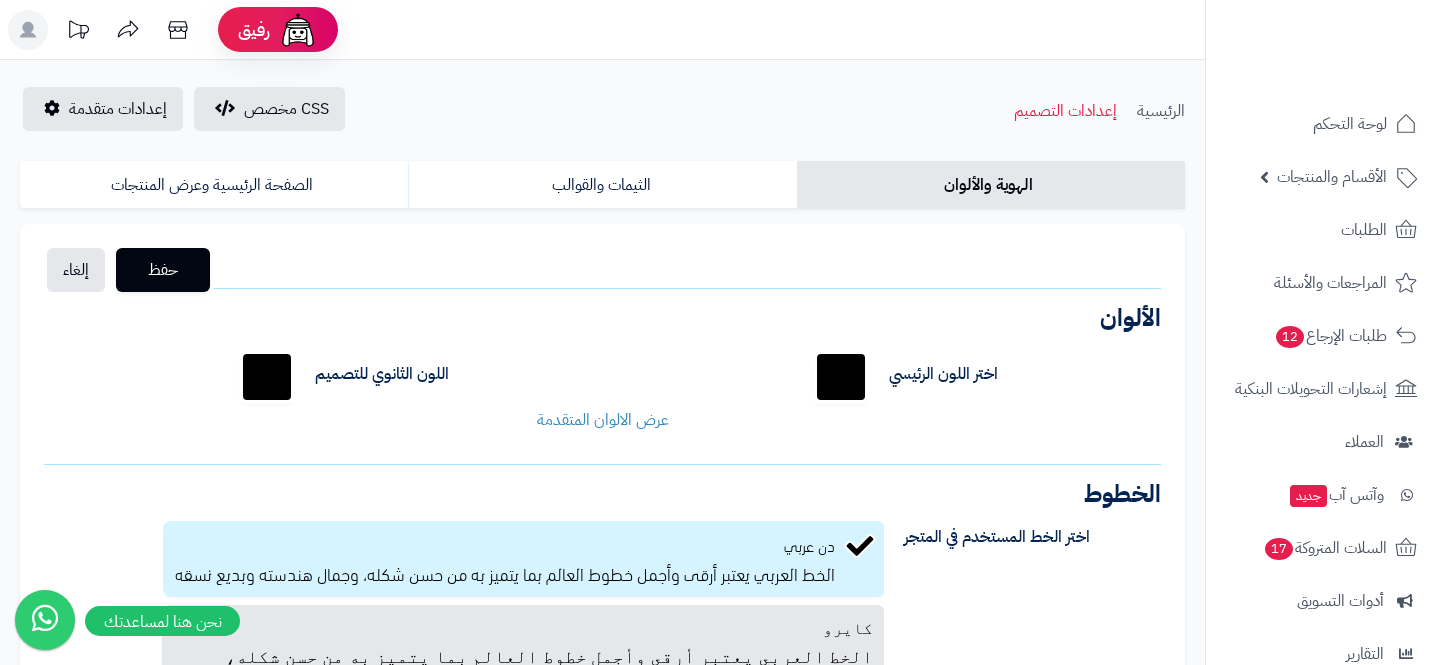 scroll, scrollTop: 0, scrollLeft: 0, axis: both 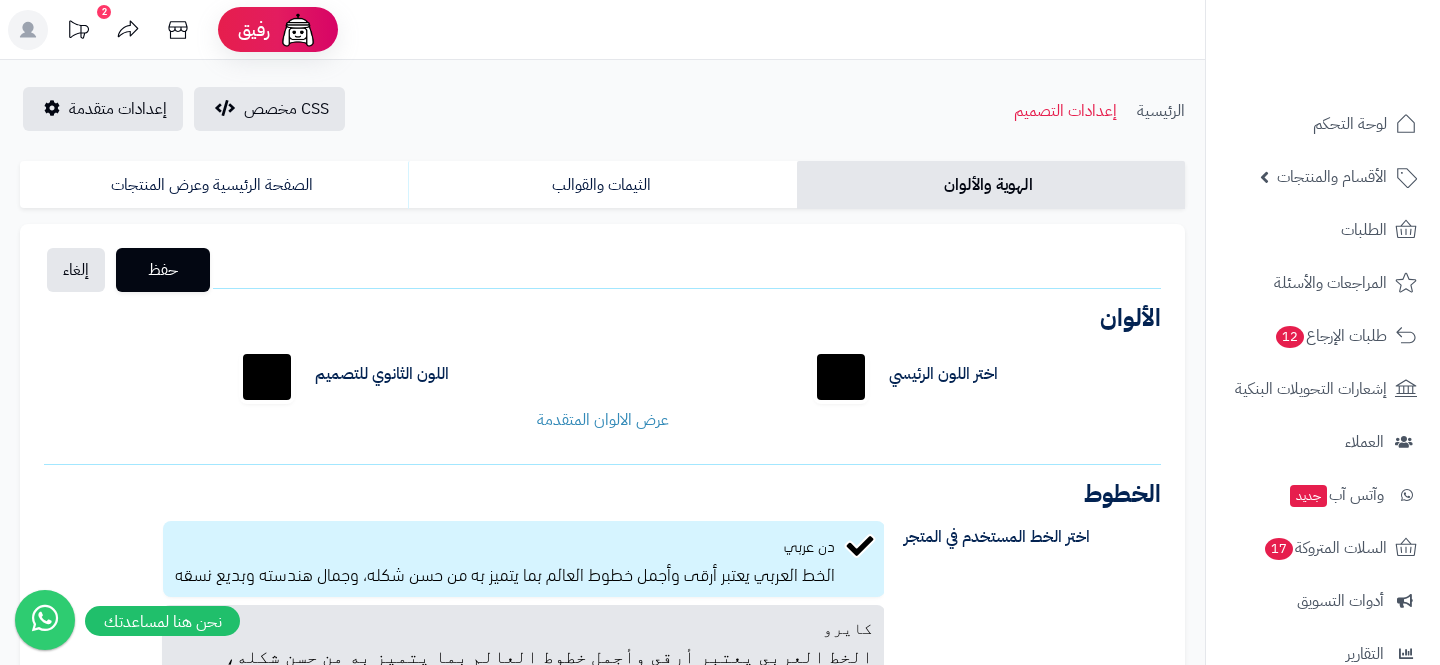 click on "CSS مخصص
إعدادات متقدمة   الرئيسية إعدادات التصميم الهوية والألوان   الثيمات والقوالب  الصفحة الرئيسية وعرض المنتجات
حفظ
إلغاء
الشعار
الصيغ المدعومة: JPG, PNG
الحجم: 5 ميجا بحد أقصى
الأبعاد: 160 بيكسل ارتفاع × 160 بيكسل عرض
اختر الشعار
الأيقونة المصغرة
الصيغ المدعومة: JPG, PNG
الحجم: 5 ميجا بحد أقصى
الأبعاد: 32 بيكسل ارتفاع × 32 بيكسل عرض
اختر الأيقونة
الألوان
اللون الرئيسي للمتجر
اختر اللون الرئيسي
*******
اللون الثانوي للتصميم
*******
لون خلفية الجزء العلوي" at bounding box center (602, 599) 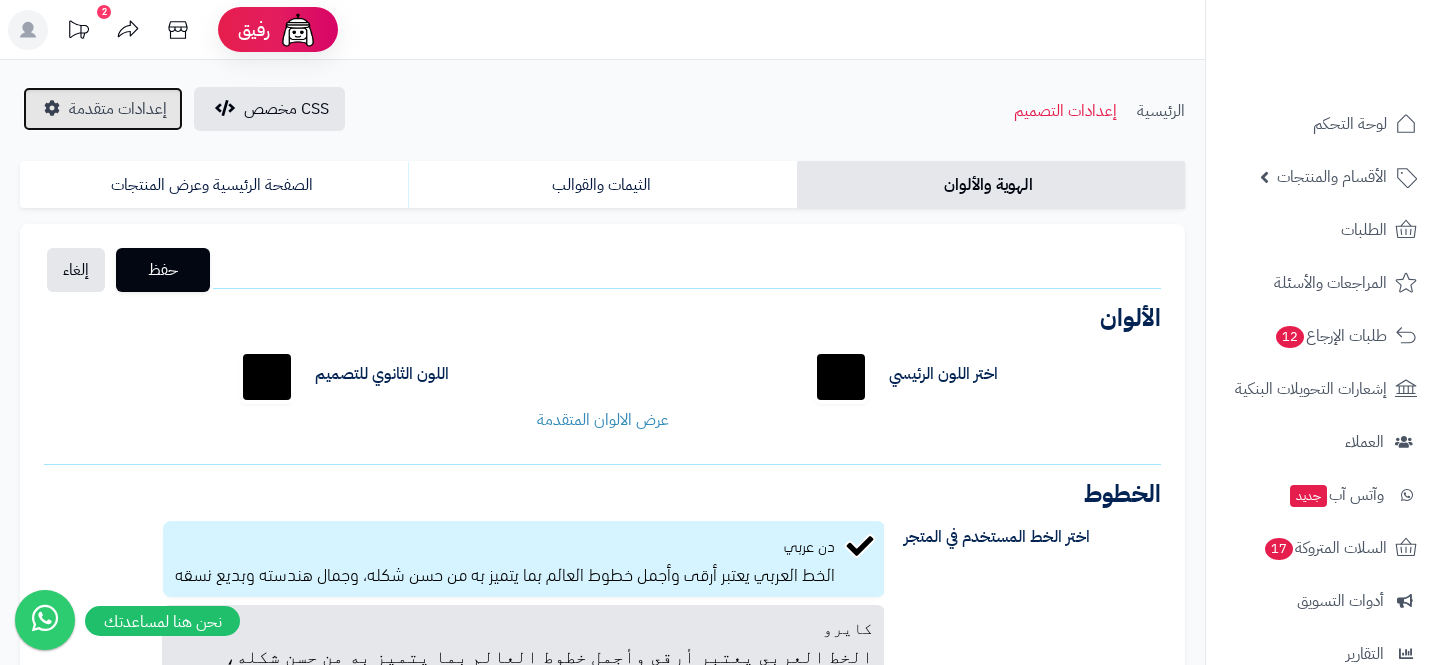 click on "إعدادات متقدمة" at bounding box center [103, 109] 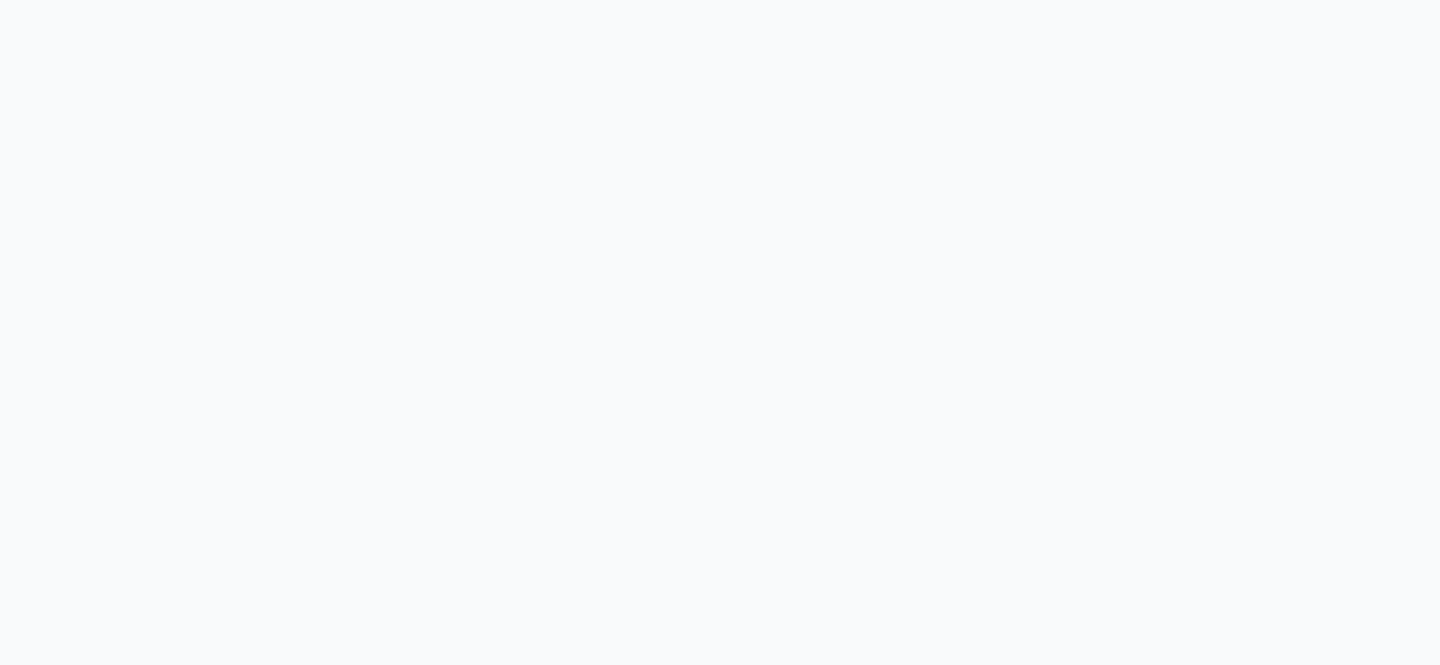 scroll, scrollTop: 0, scrollLeft: 0, axis: both 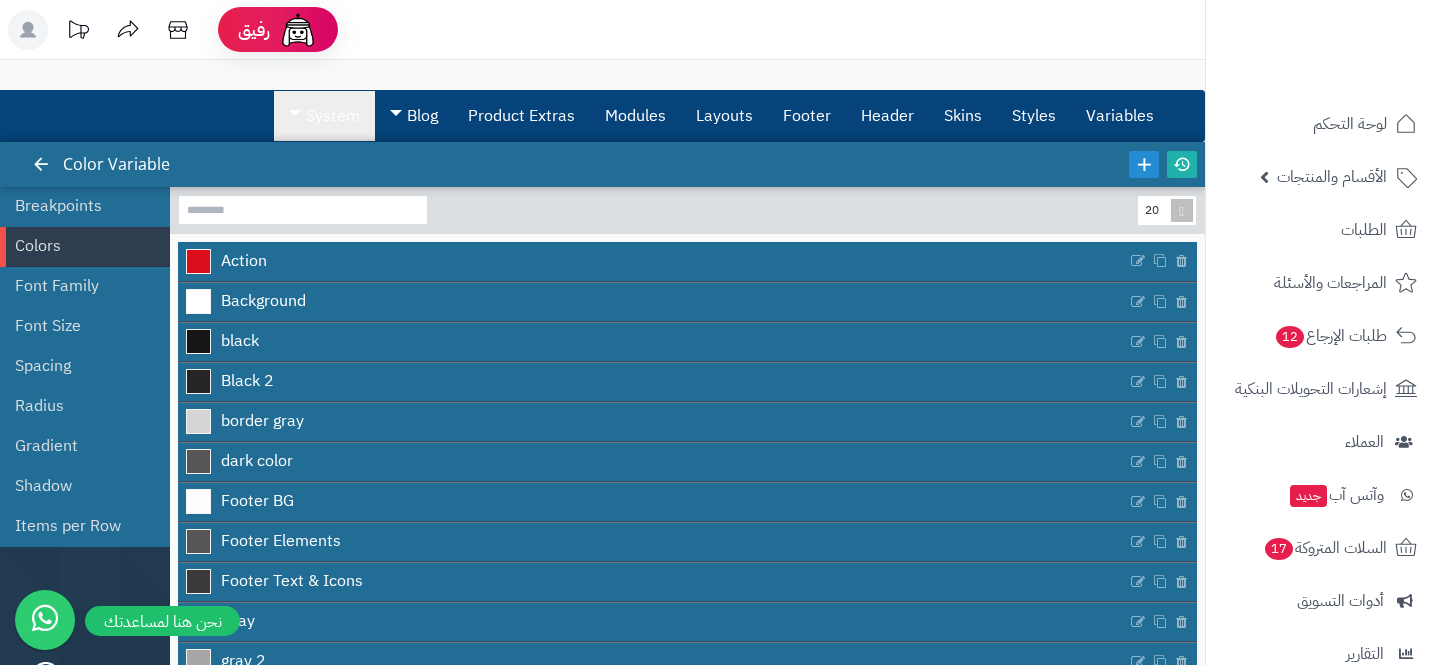 click on "System" at bounding box center (324, 116) 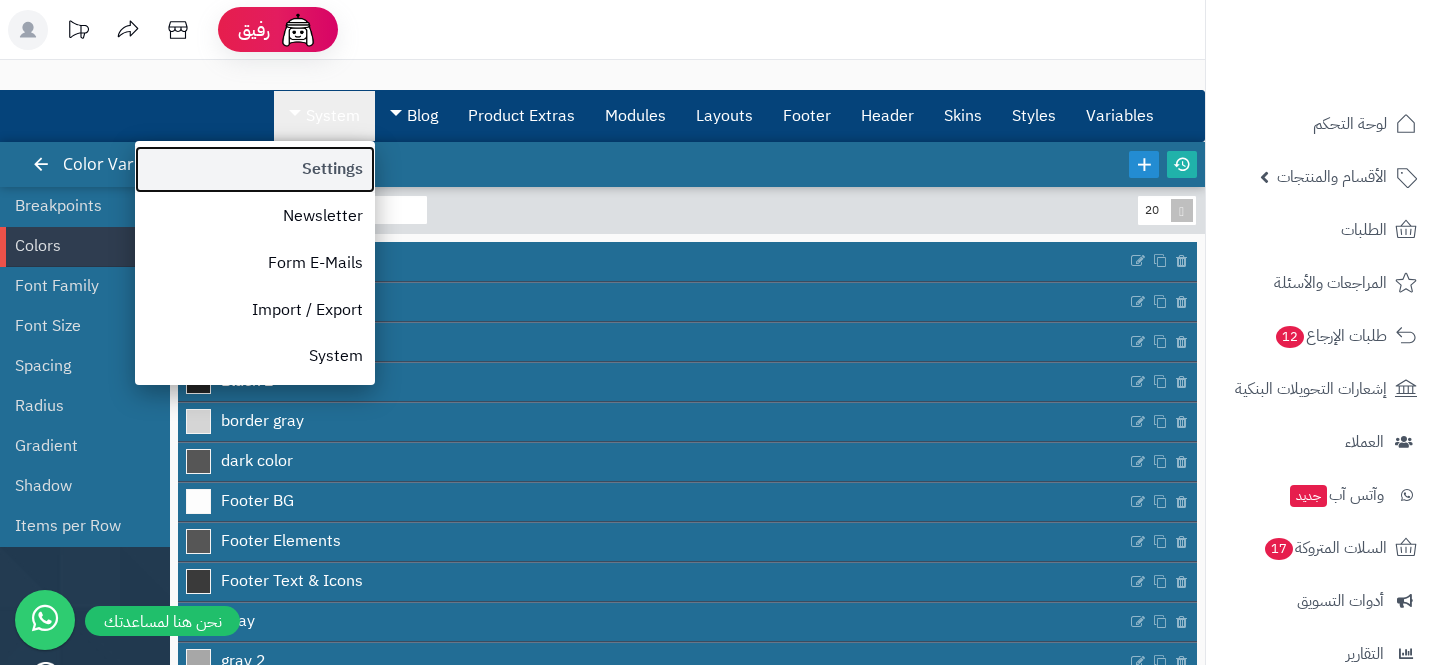 click on "Settings" at bounding box center [255, 169] 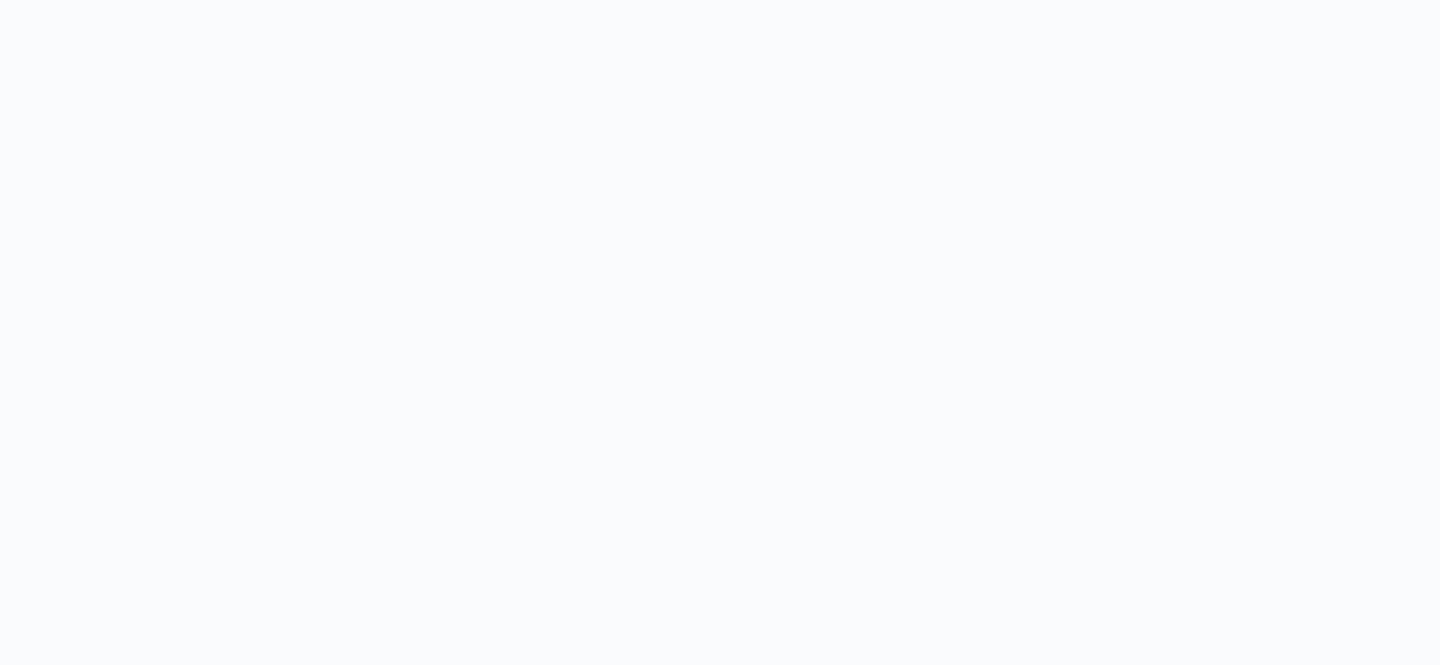 scroll, scrollTop: 0, scrollLeft: 0, axis: both 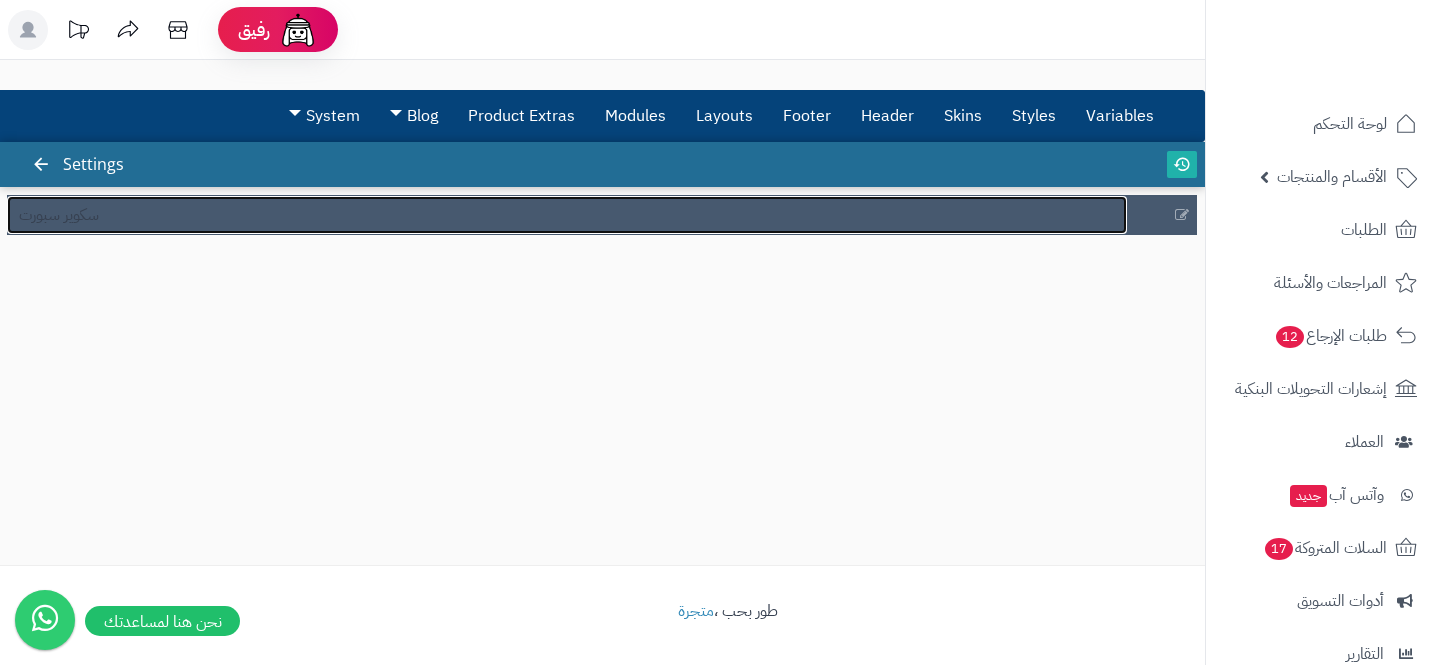 click on "سكوير سبورت" at bounding box center (567, 215) 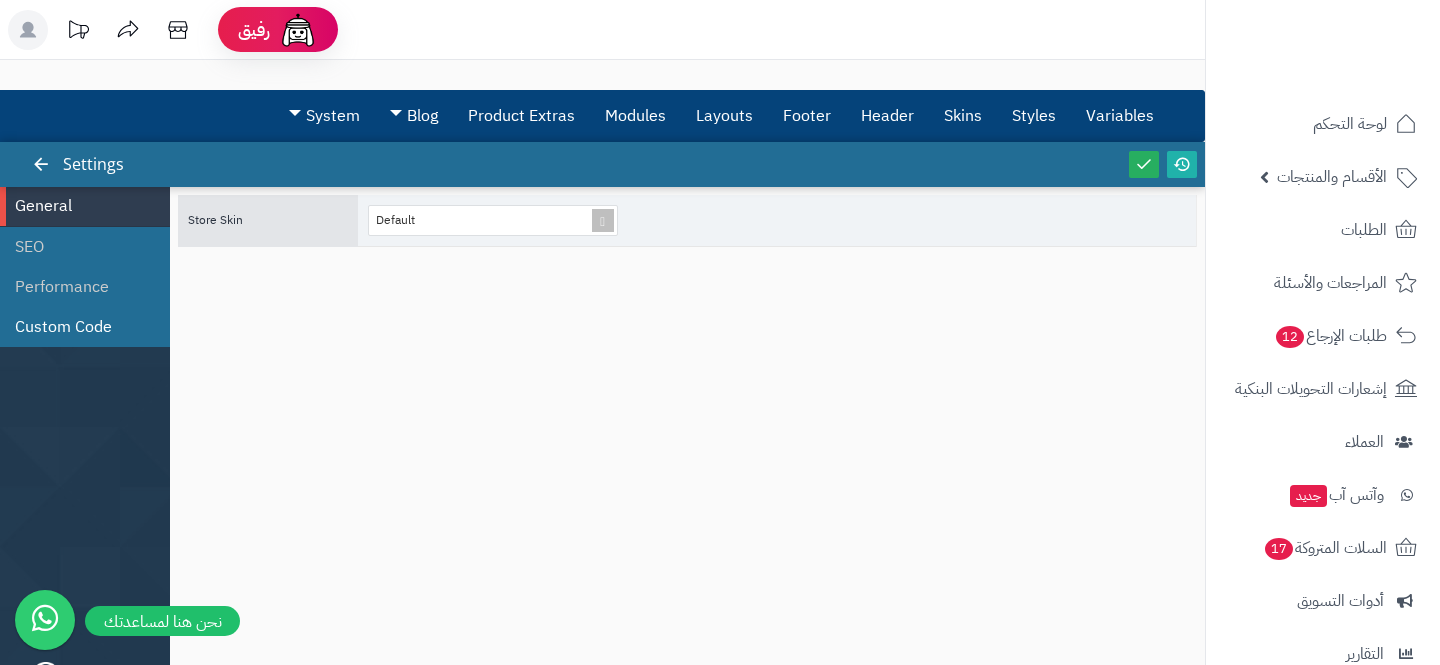 click on "Custom Code" at bounding box center [85, 327] 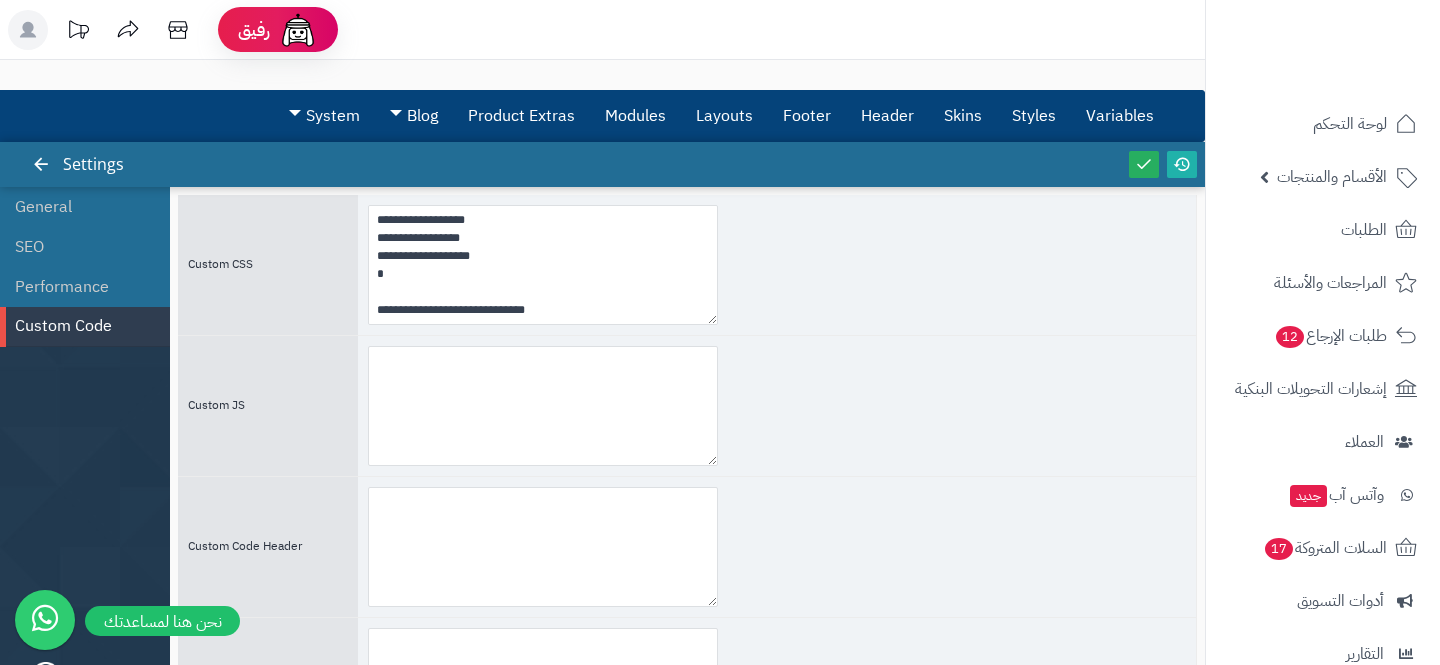 click at bounding box center (777, 406) 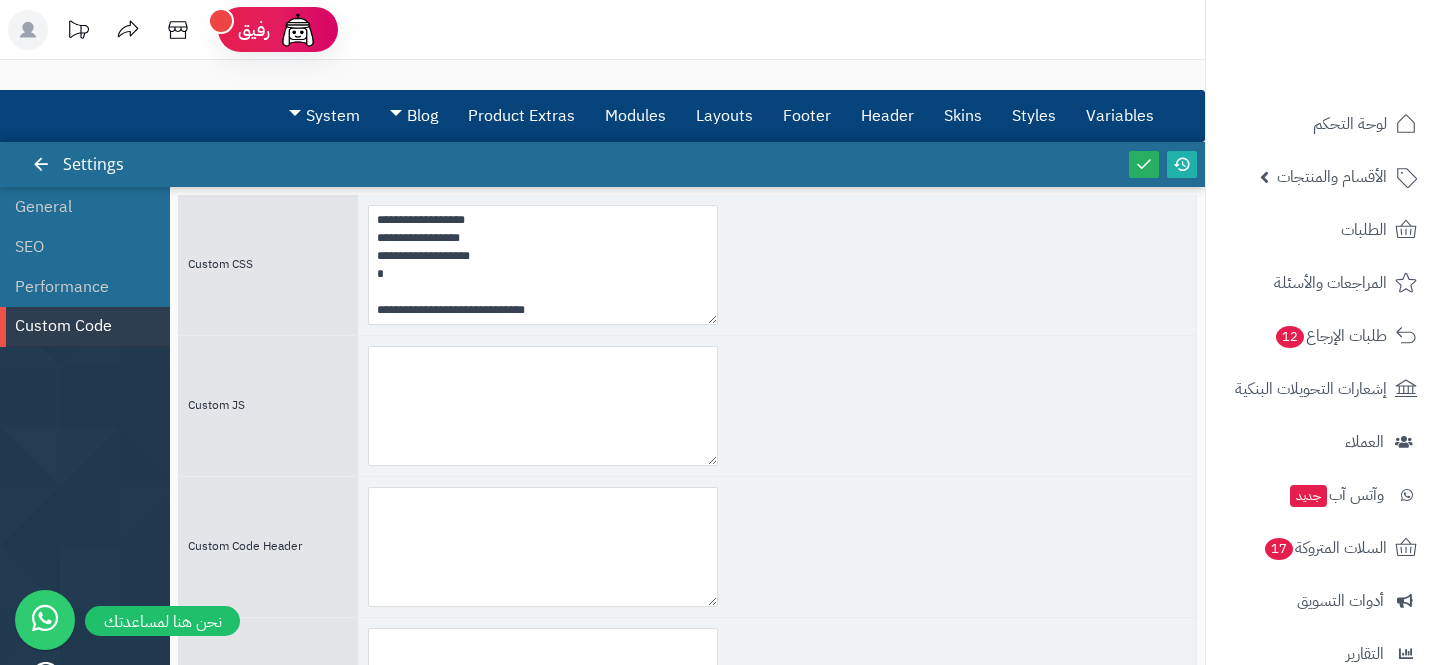 scroll, scrollTop: 1269, scrollLeft: 0, axis: vertical 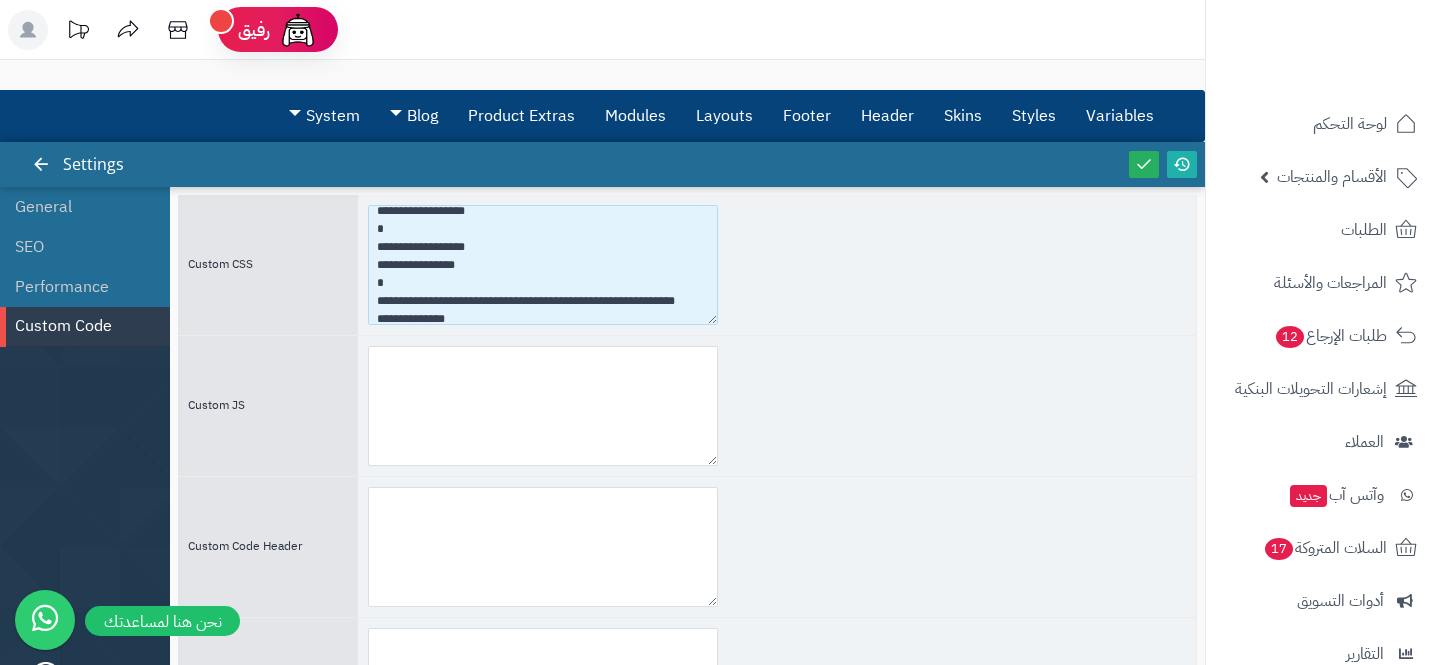 click at bounding box center (543, 265) 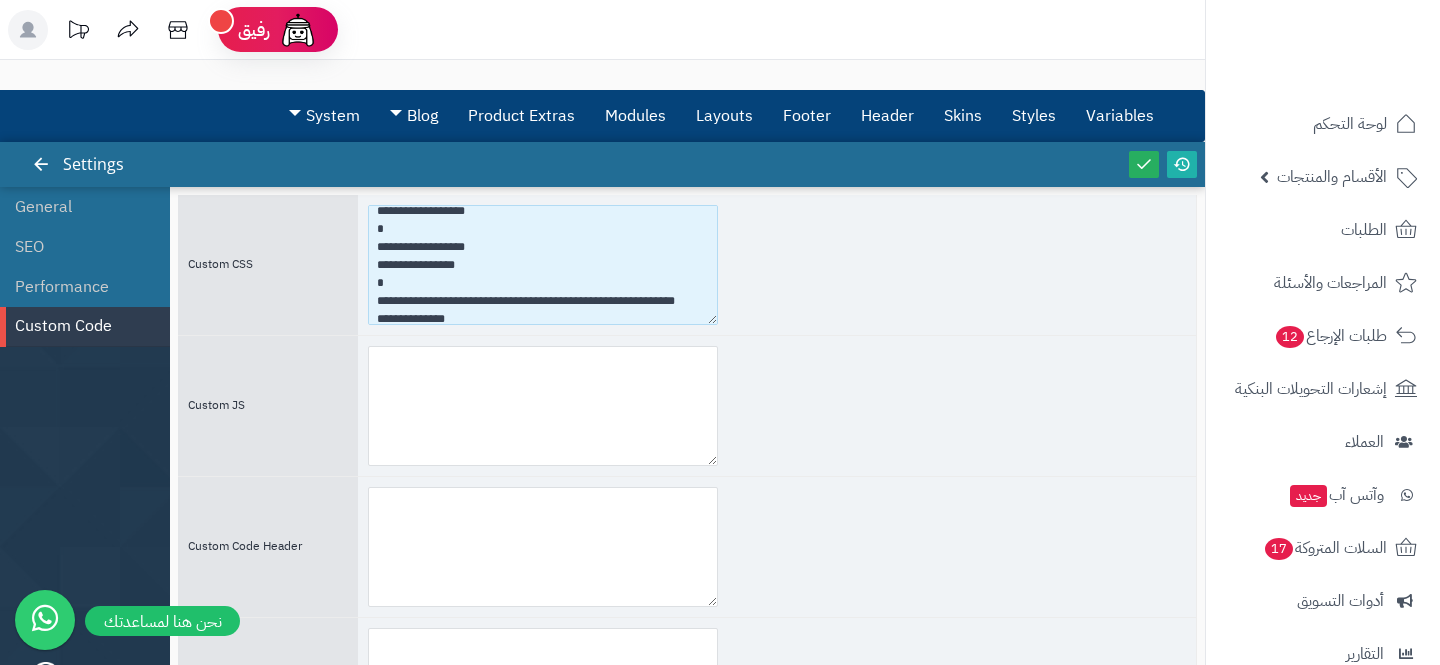 drag, startPoint x: 402, startPoint y: 304, endPoint x: 324, endPoint y: 257, distance: 91.06591 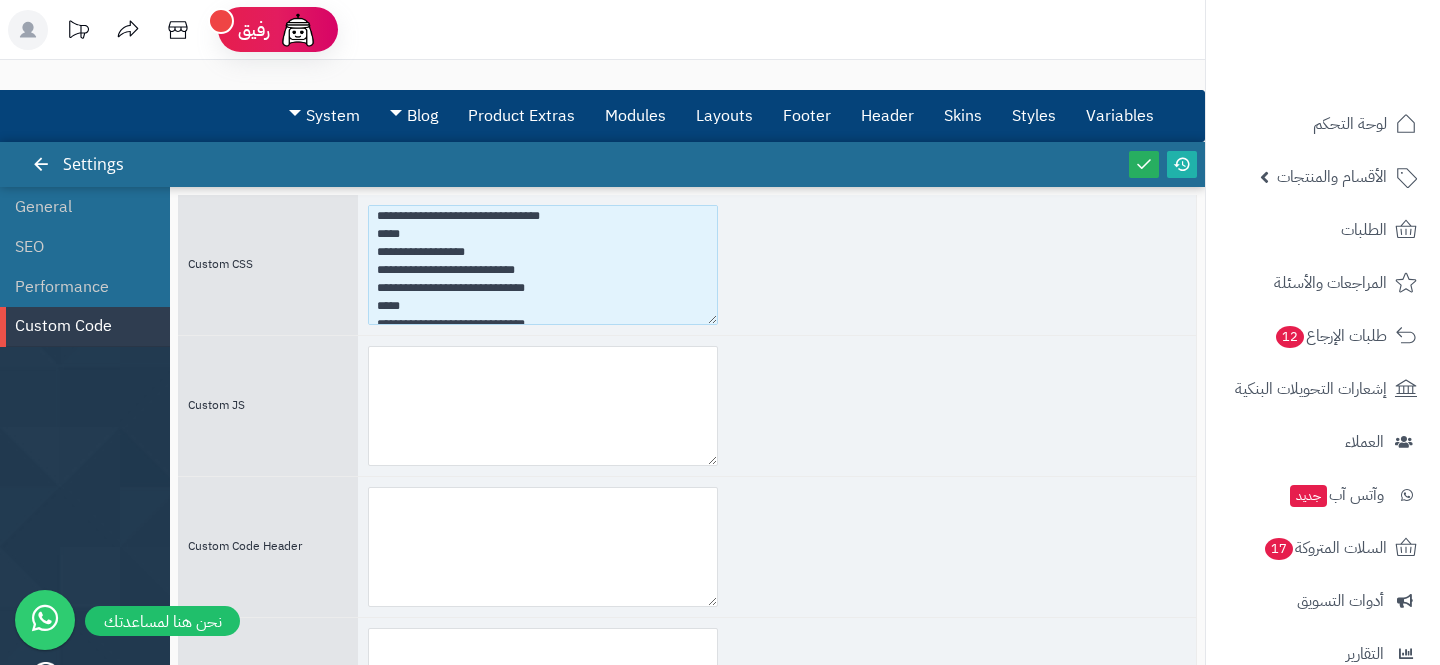 scroll, scrollTop: 3481, scrollLeft: 0, axis: vertical 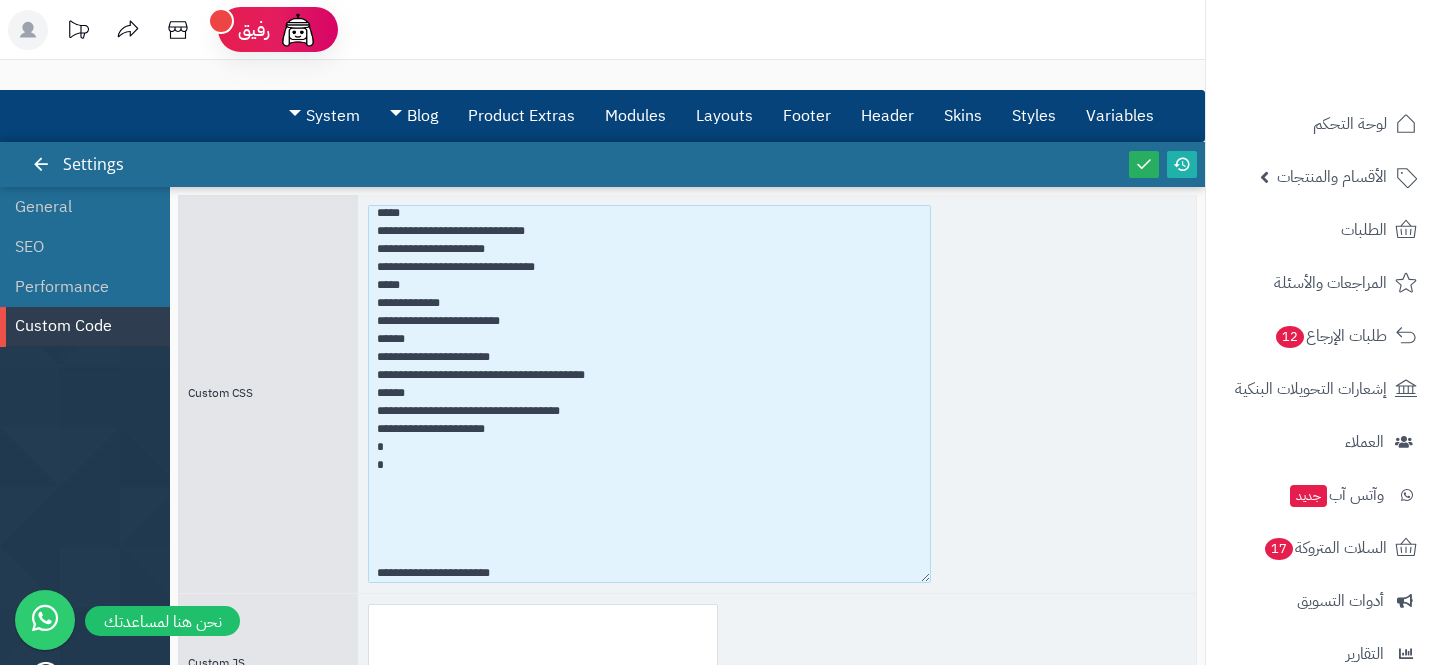 drag, startPoint x: 714, startPoint y: 320, endPoint x: 1017, endPoint y: 675, distance: 466.7269 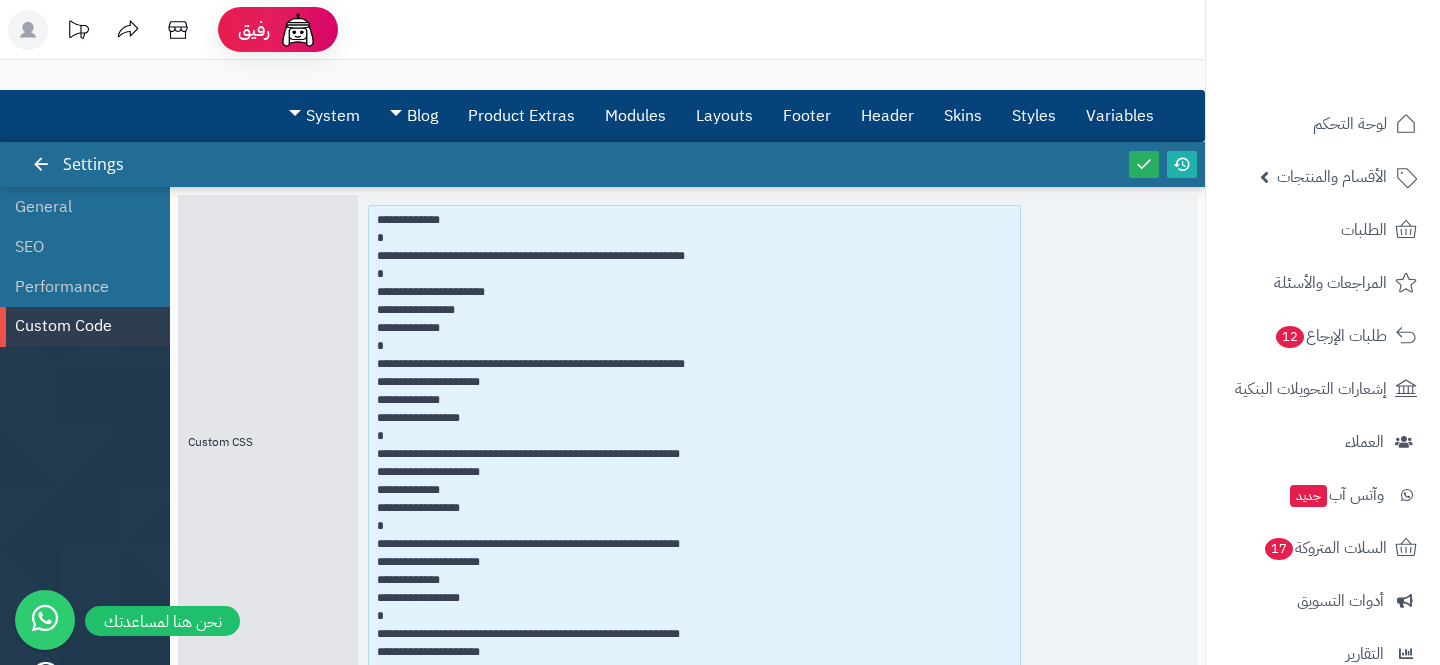 scroll, scrollTop: 4955, scrollLeft: 0, axis: vertical 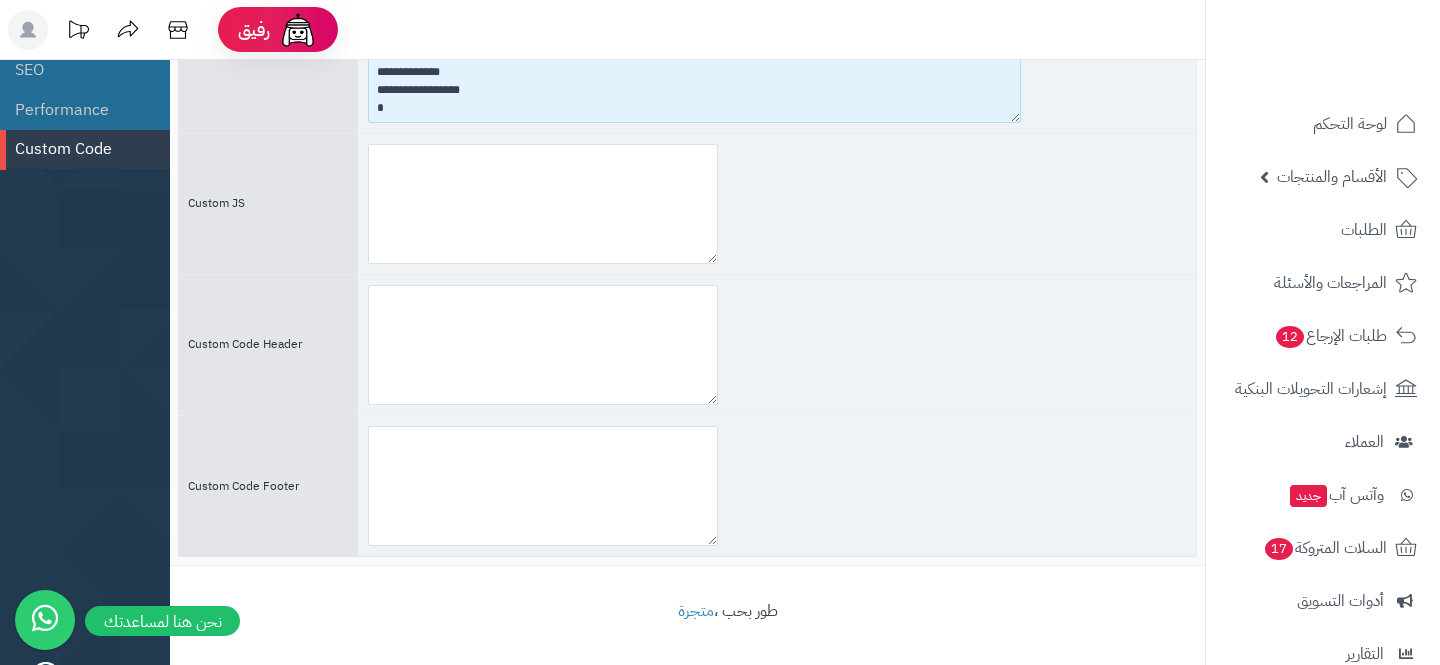 drag, startPoint x: 370, startPoint y: 448, endPoint x: 468, endPoint y: 721, distance: 290.0569 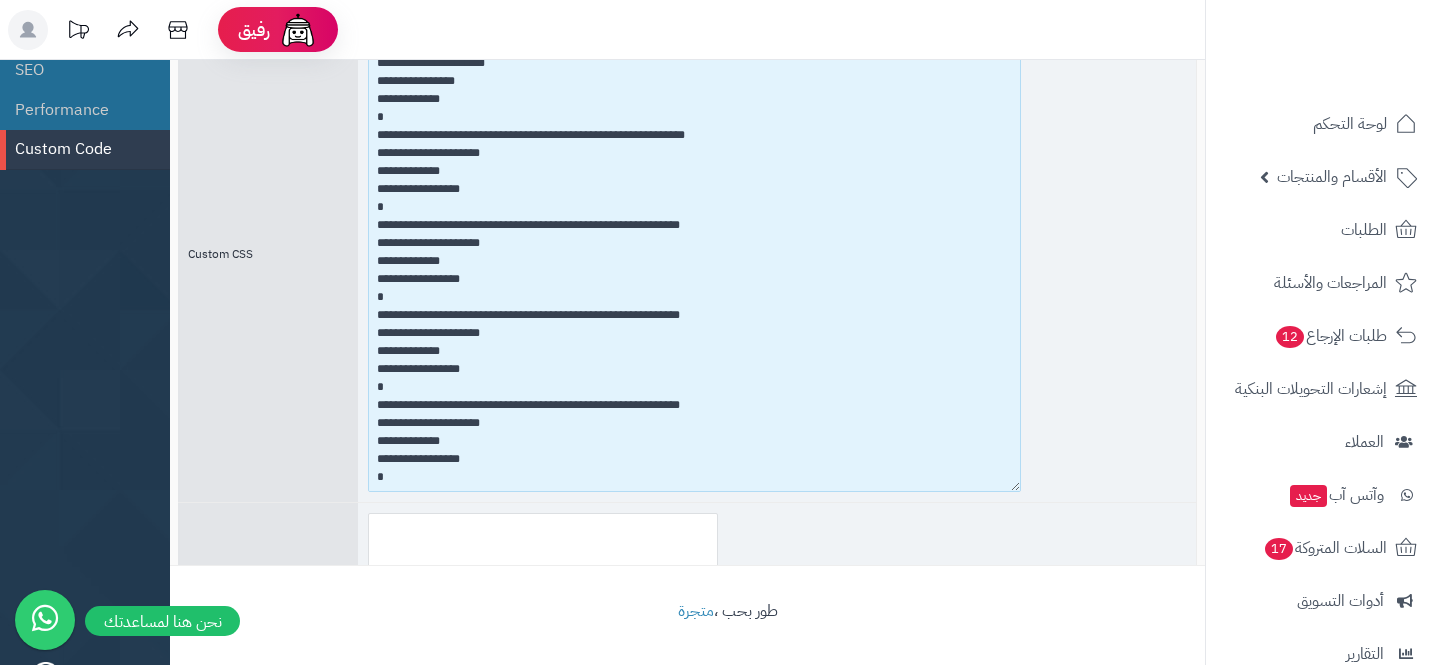 scroll, scrollTop: 0, scrollLeft: 0, axis: both 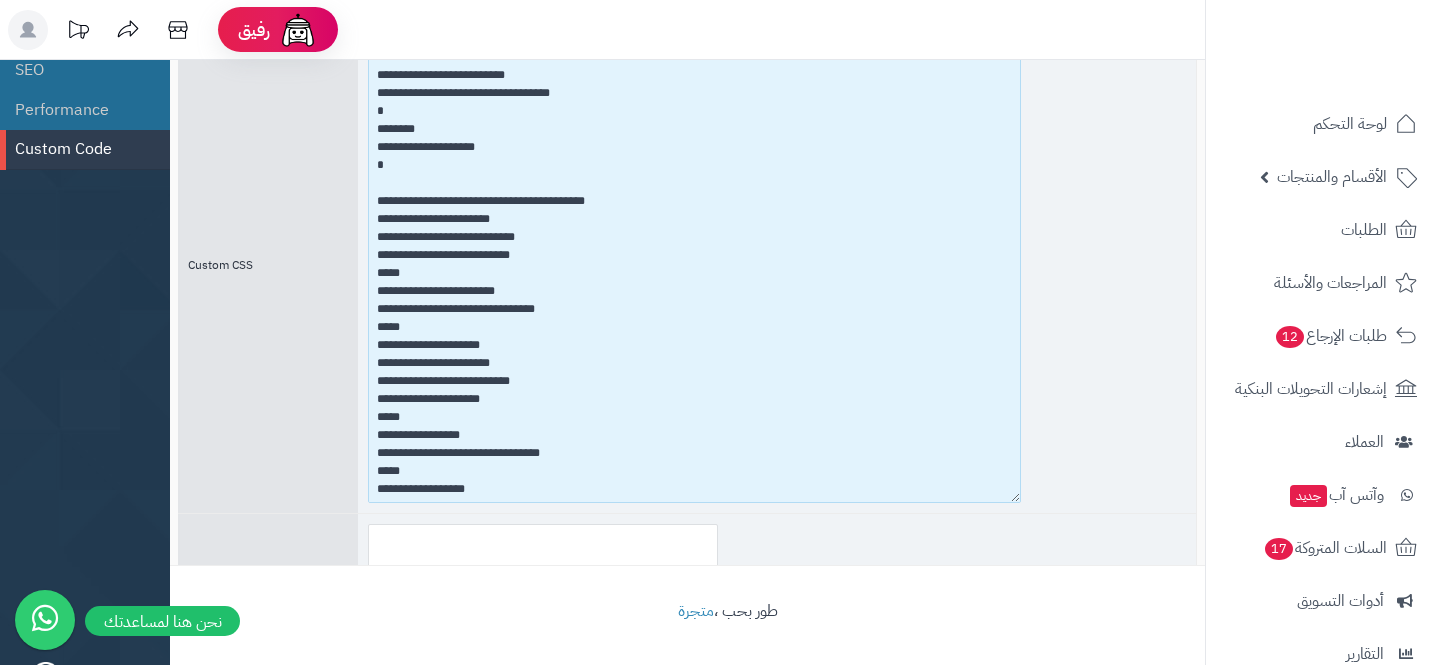 click at bounding box center [694, 265] 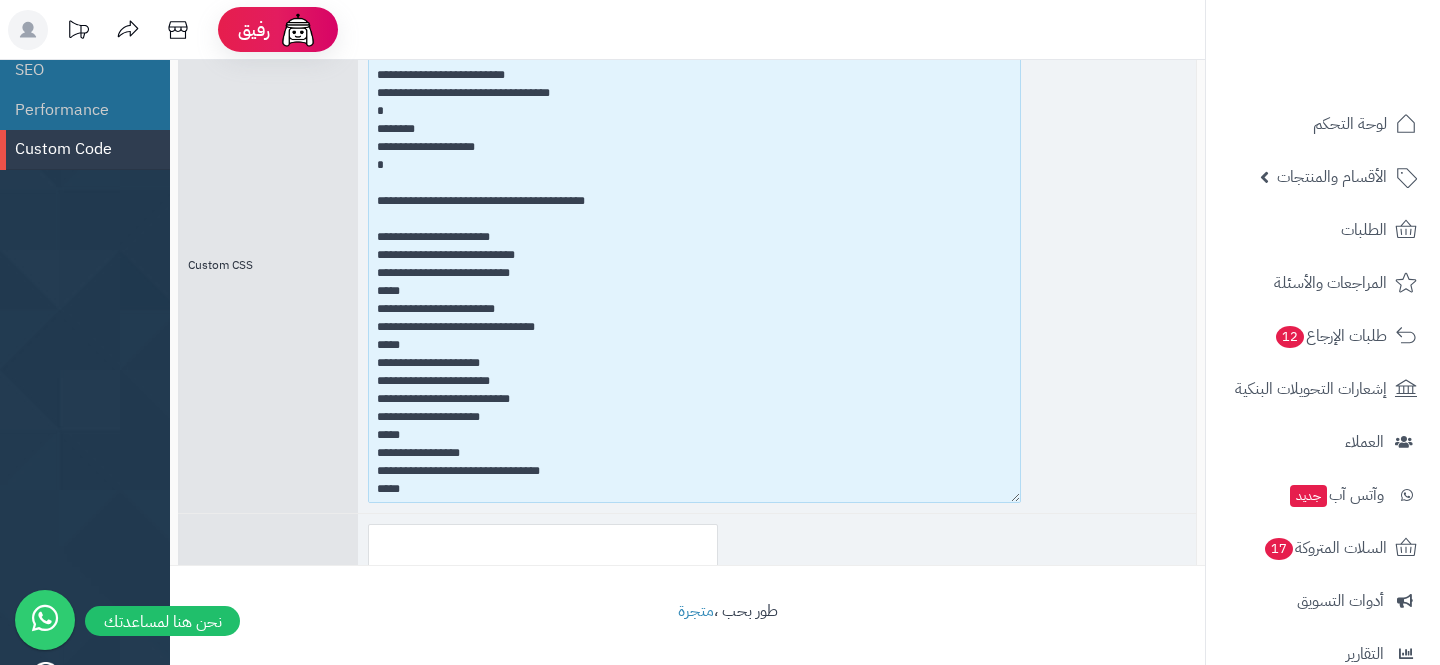 paste on "**********" 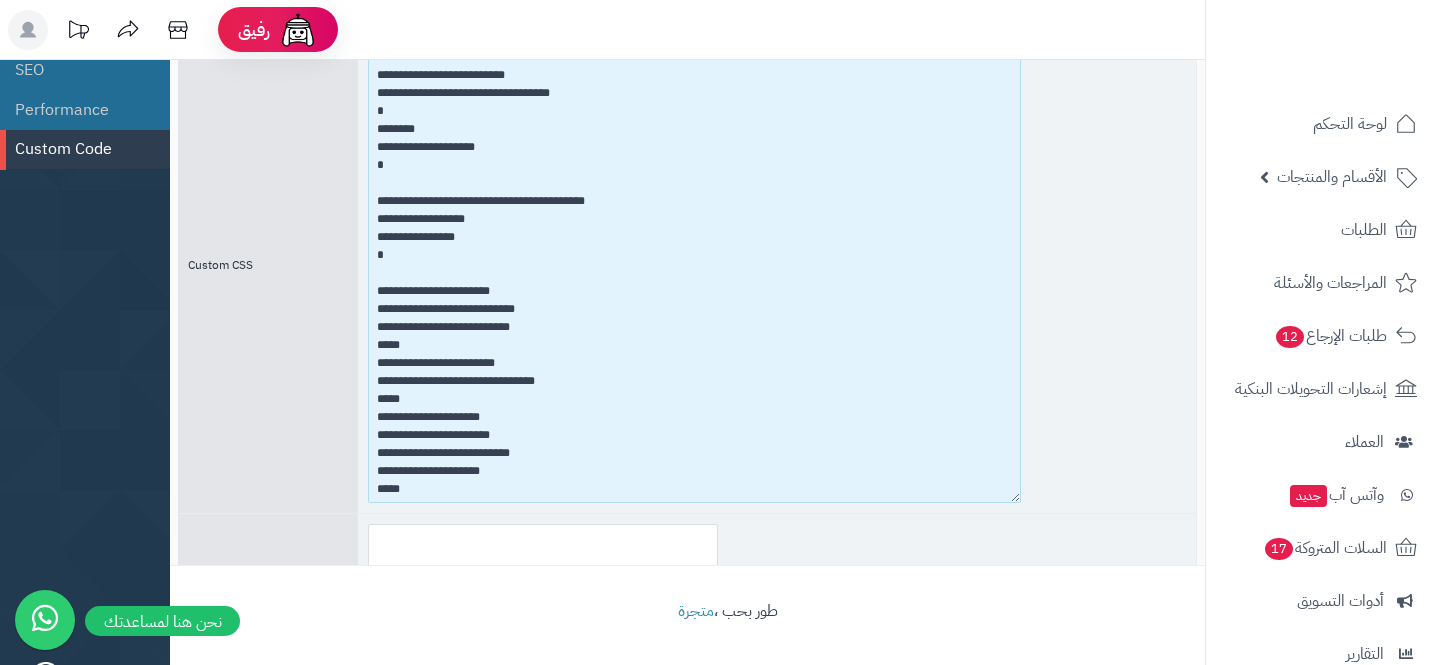 click at bounding box center [694, 265] 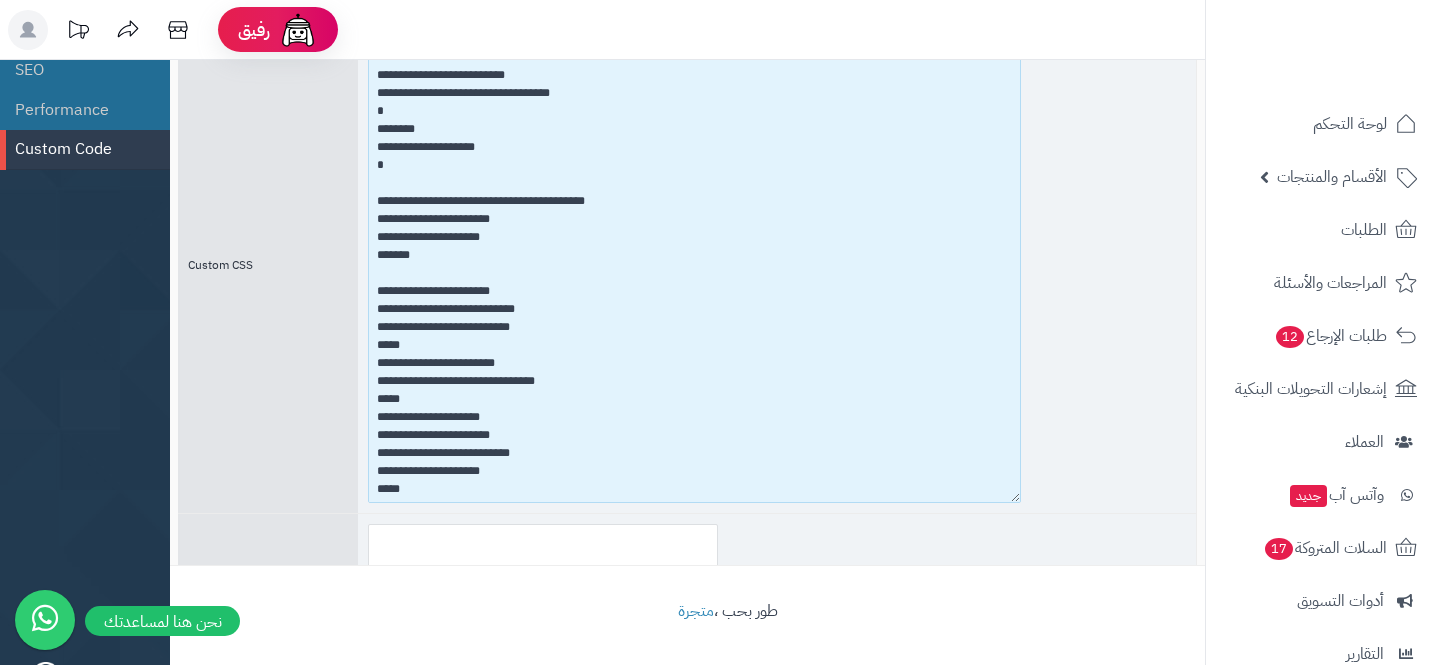 click at bounding box center (694, 265) 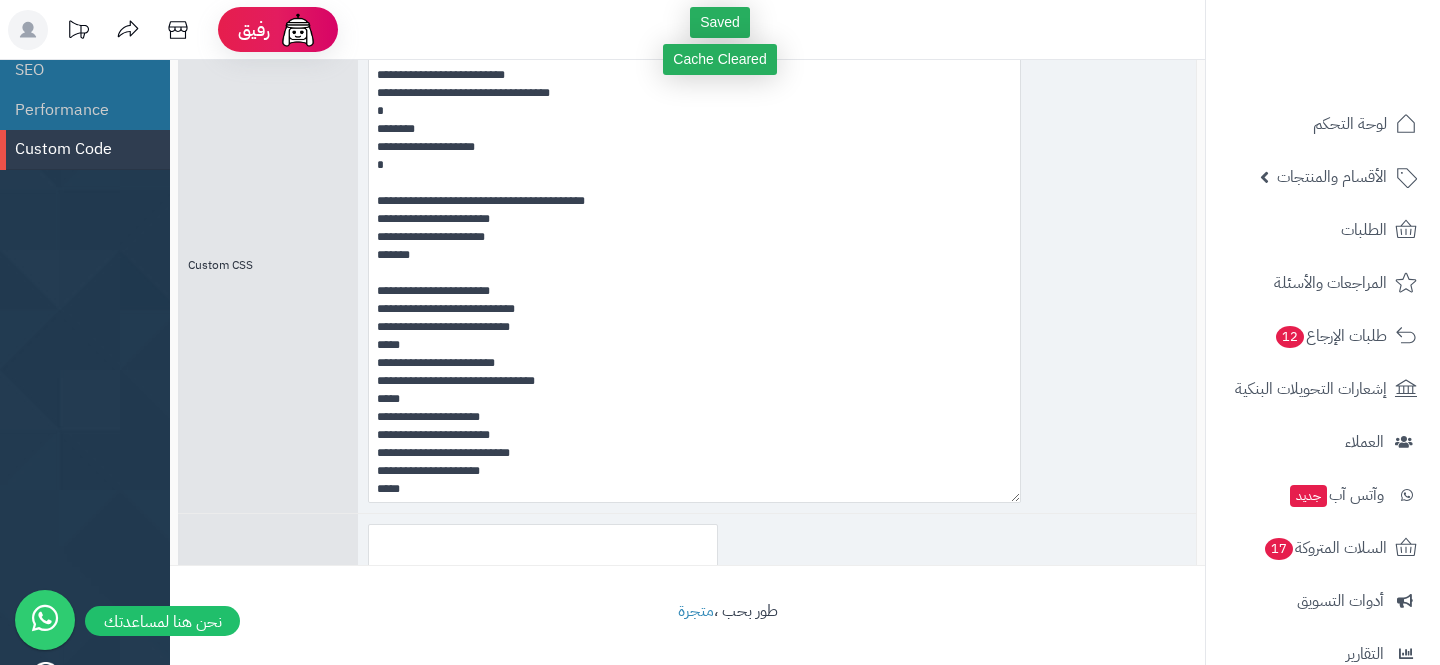 type on "**********" 